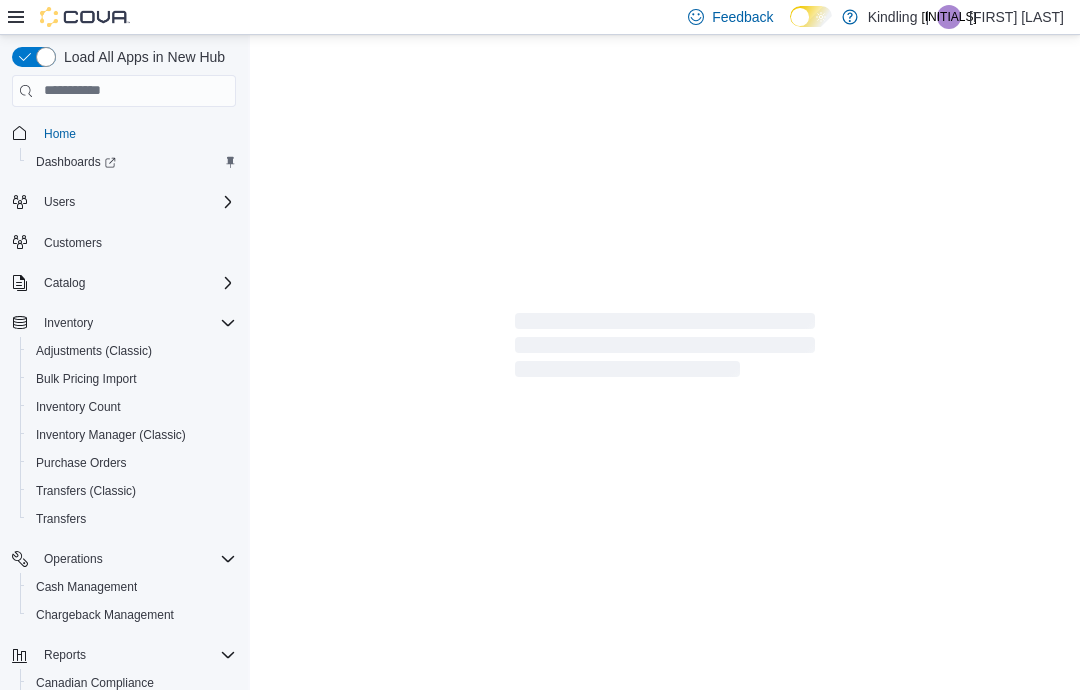 scroll, scrollTop: 0, scrollLeft: 0, axis: both 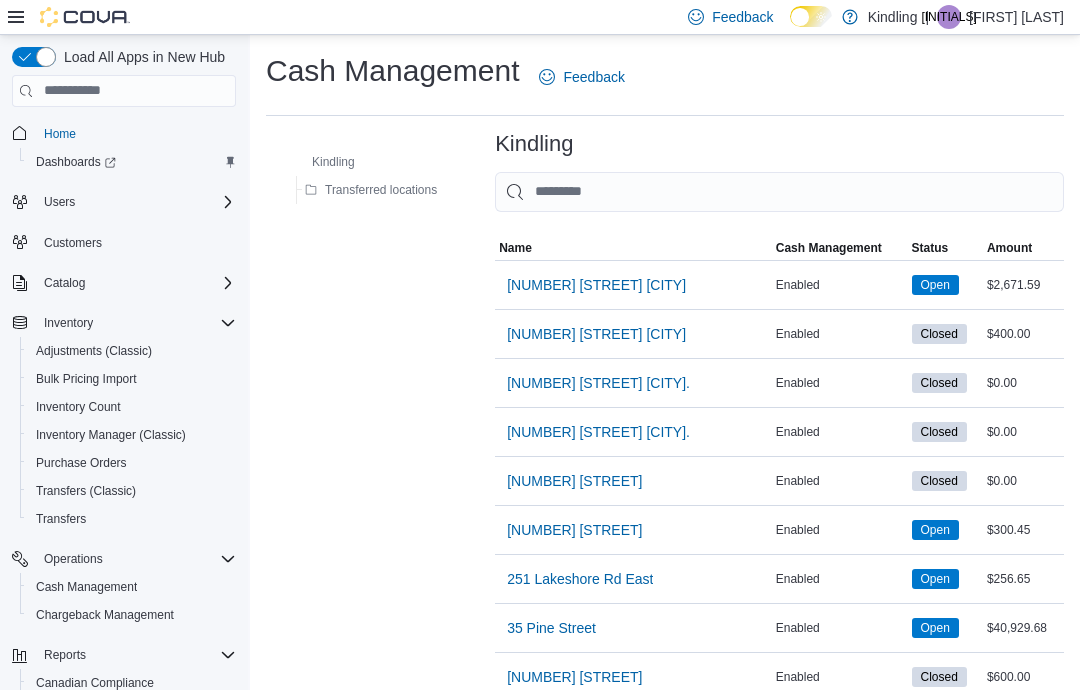 click on "[NUMBER] [STREET] [CITY]" at bounding box center (596, 285) 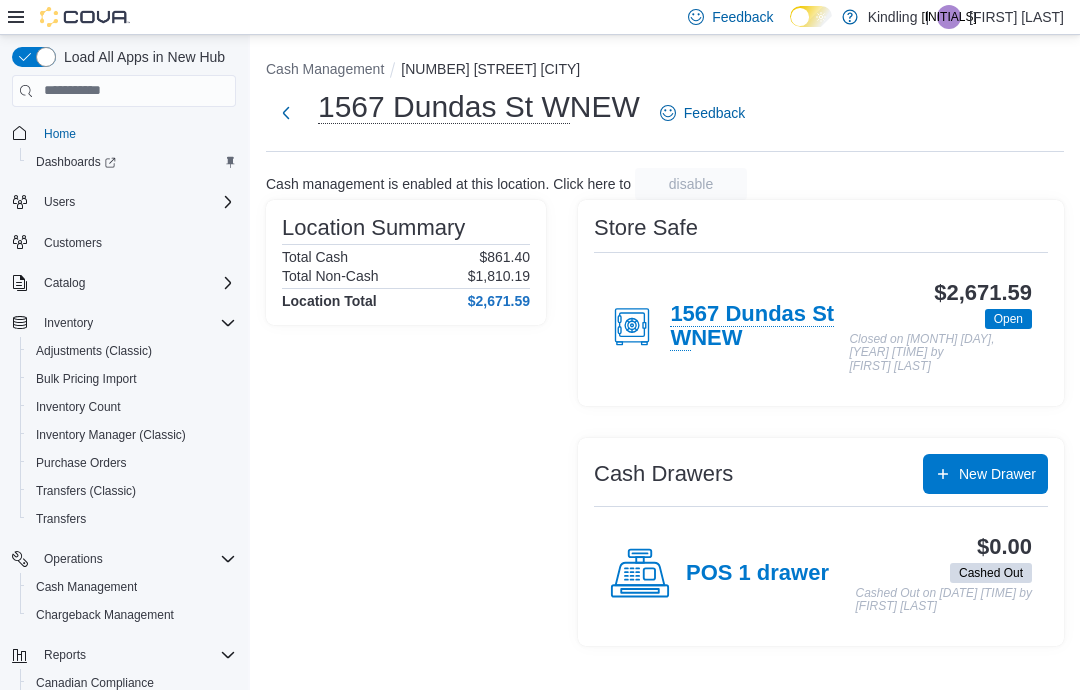 click on "[NUMBER] [STREET] [CITY] [CITY]" at bounding box center [759, 327] 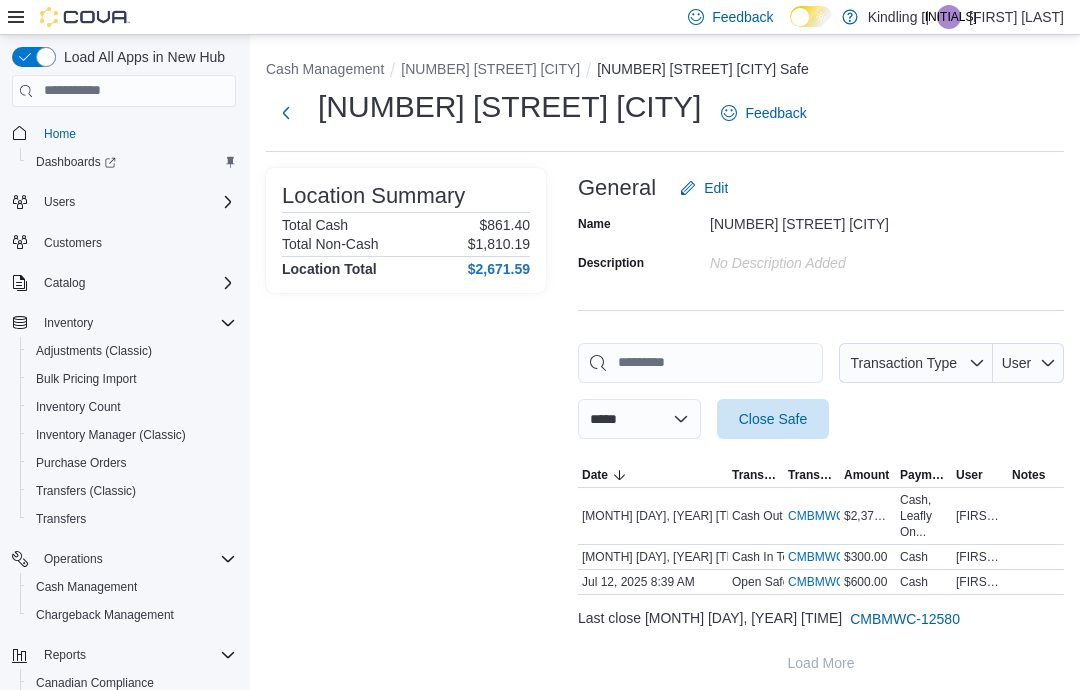 click on "Close Safe" at bounding box center [773, 419] 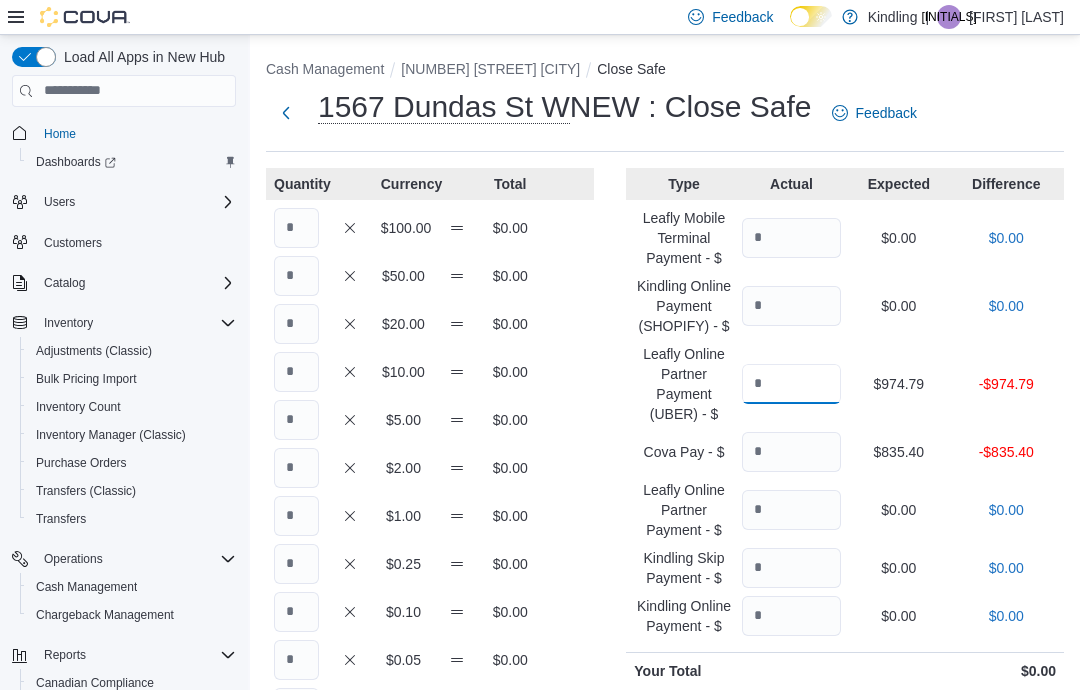 click at bounding box center (791, 384) 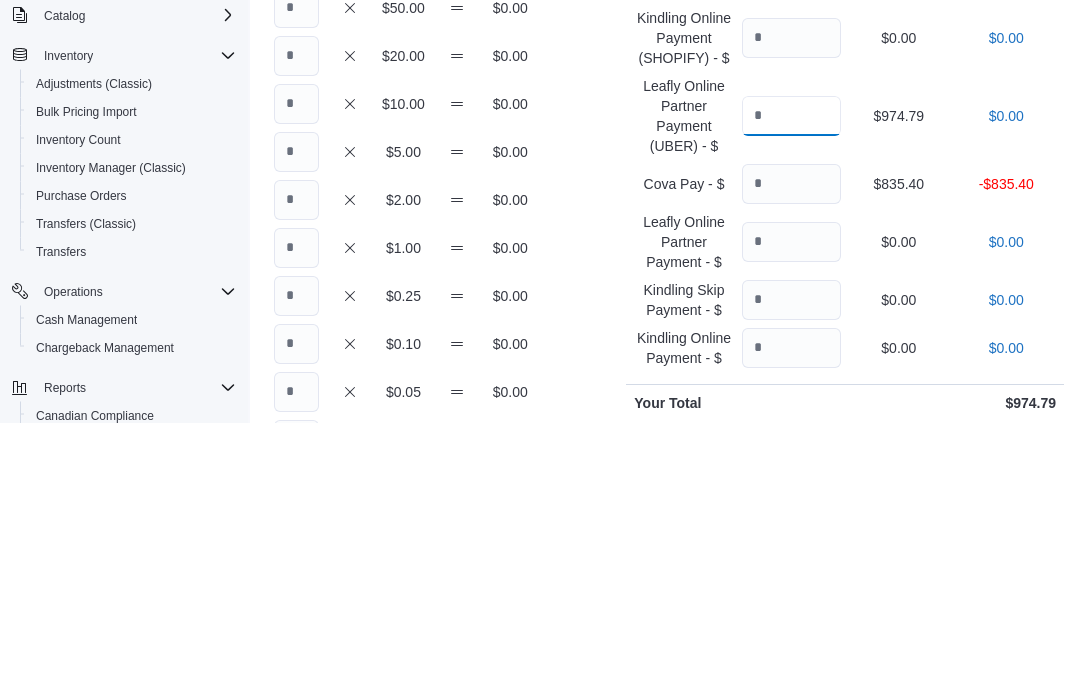 type on "******" 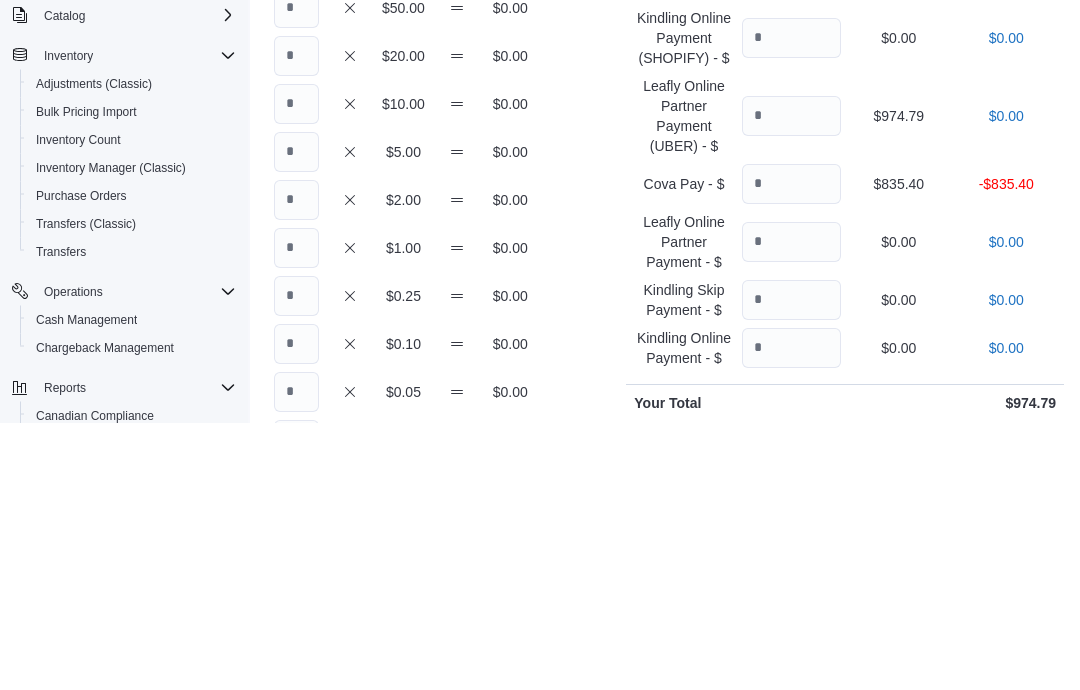 click at bounding box center [791, 452] 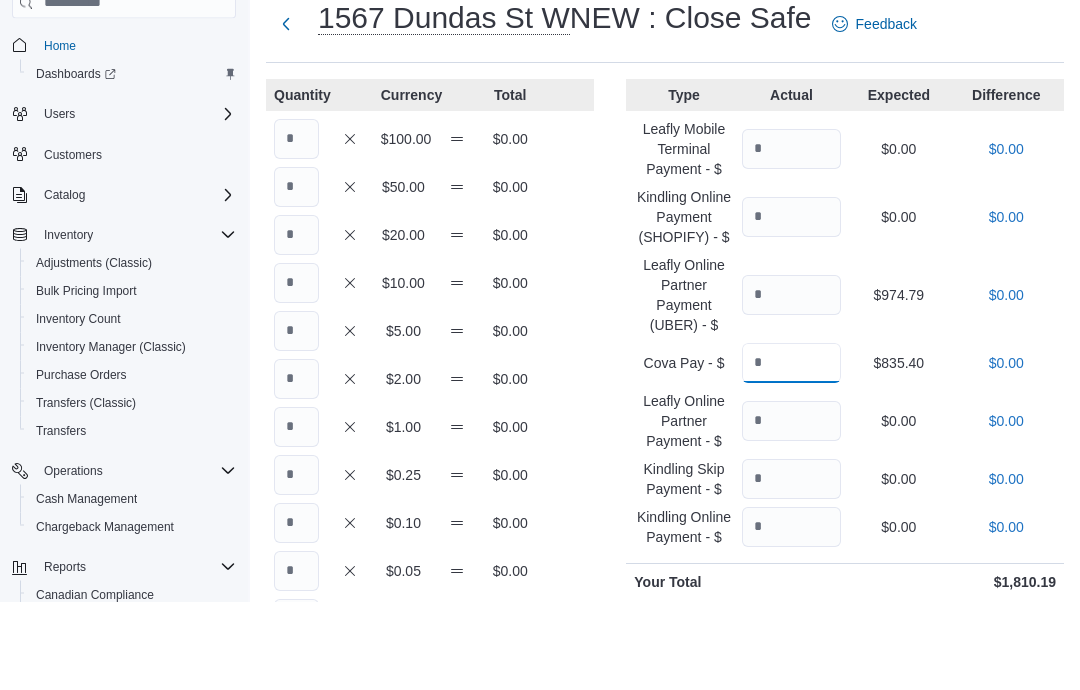 type on "******" 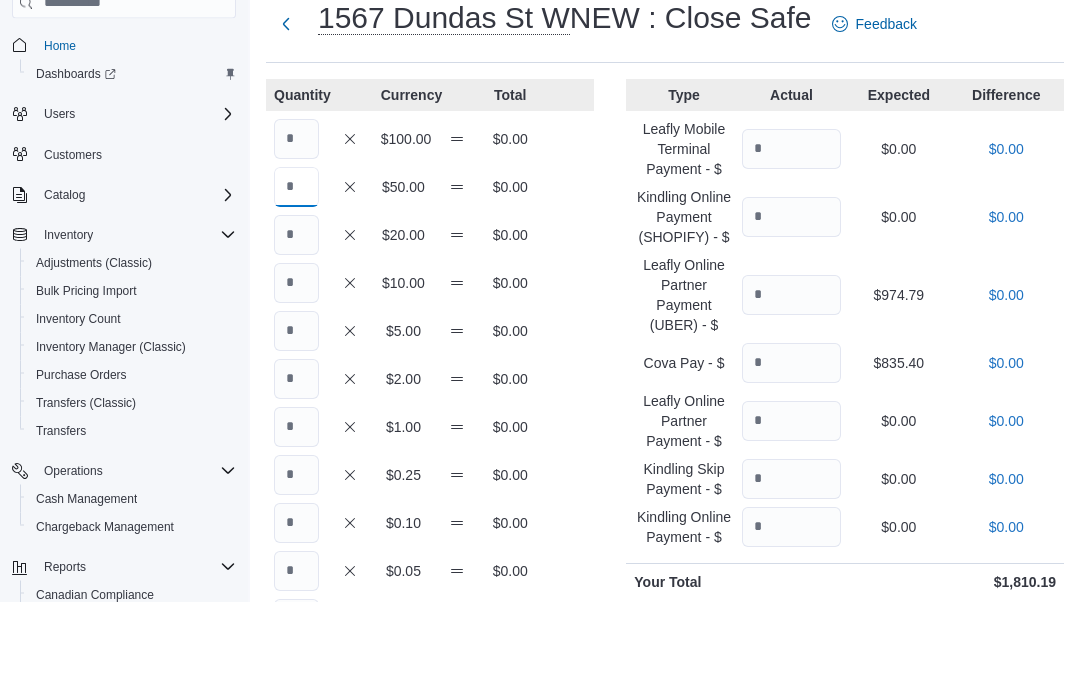 click at bounding box center (296, 276) 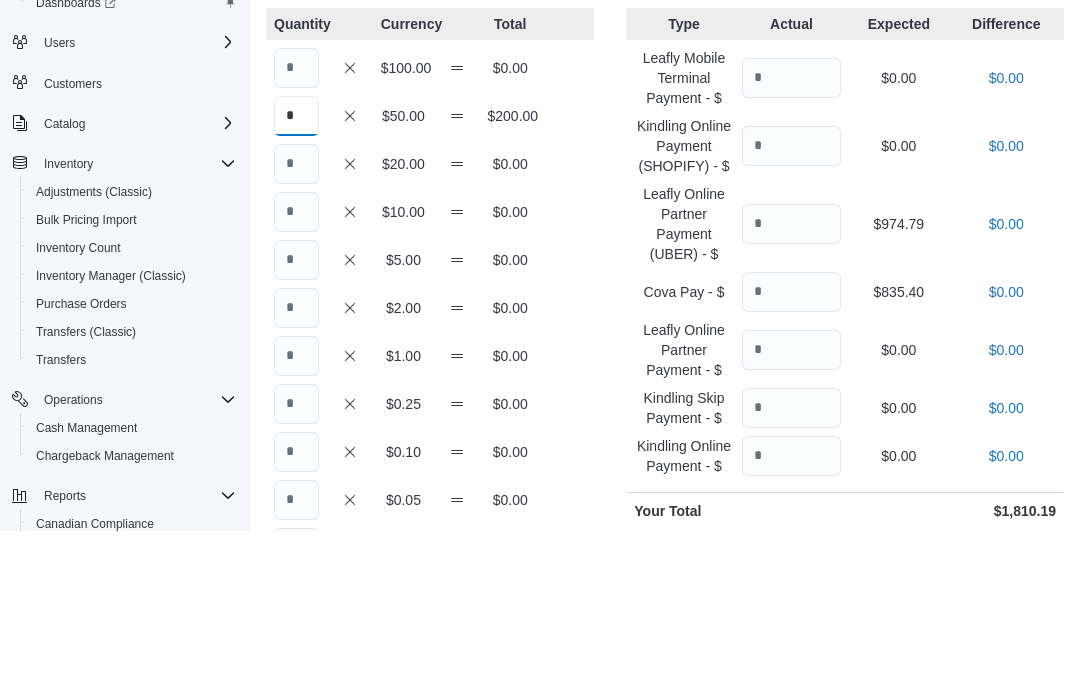 type on "*" 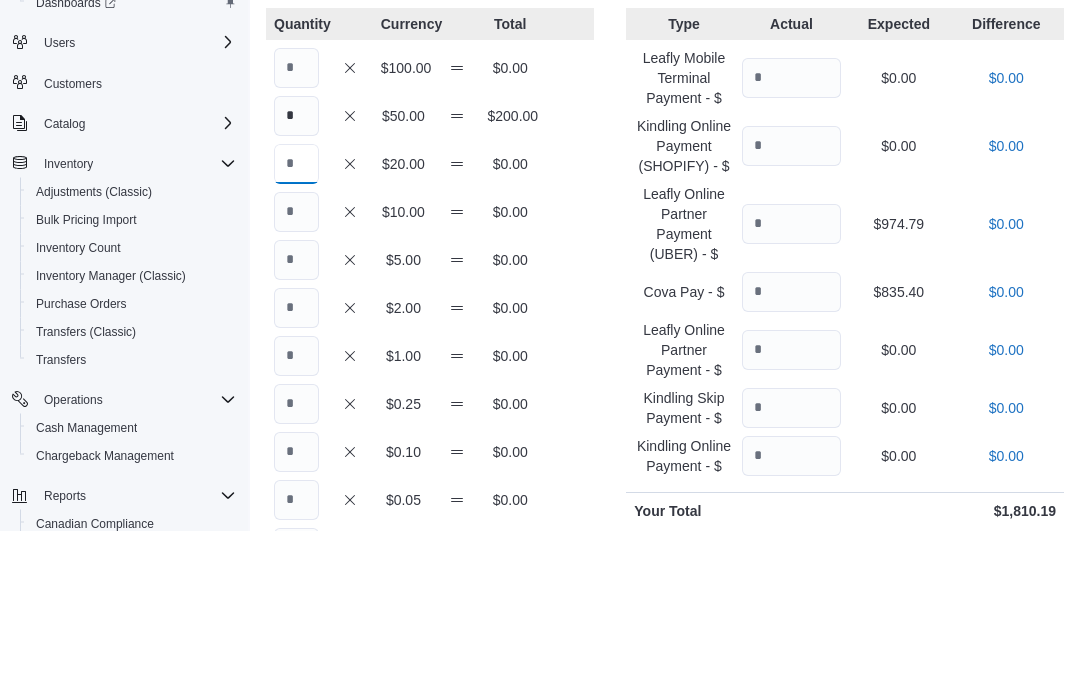 click at bounding box center [296, 324] 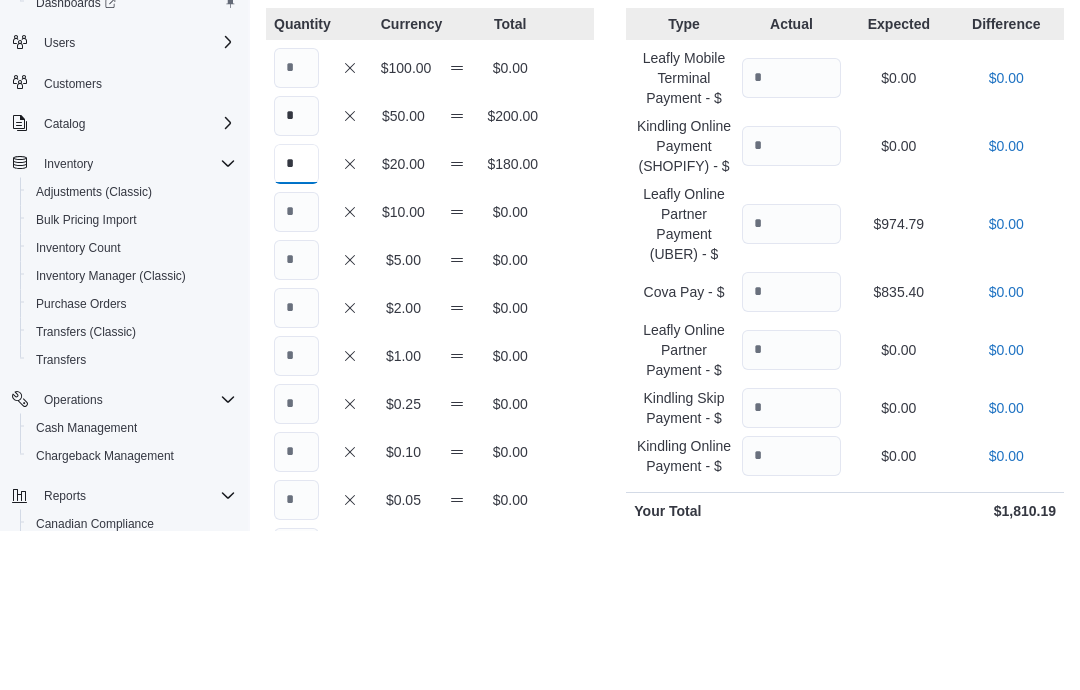 type on "*" 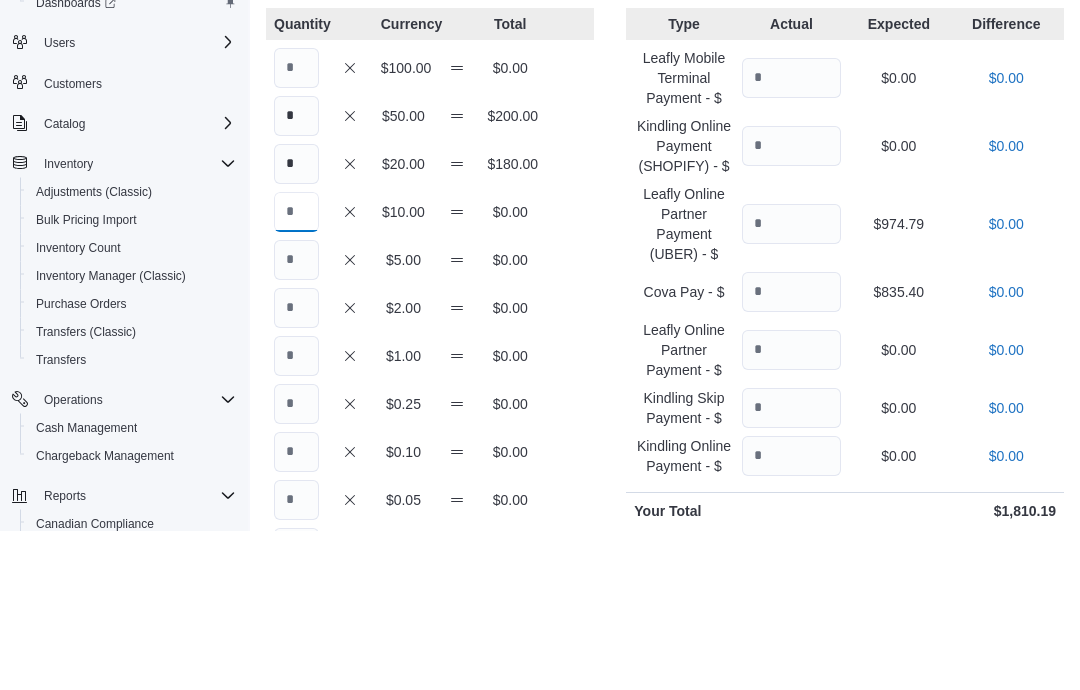 click at bounding box center [296, 372] 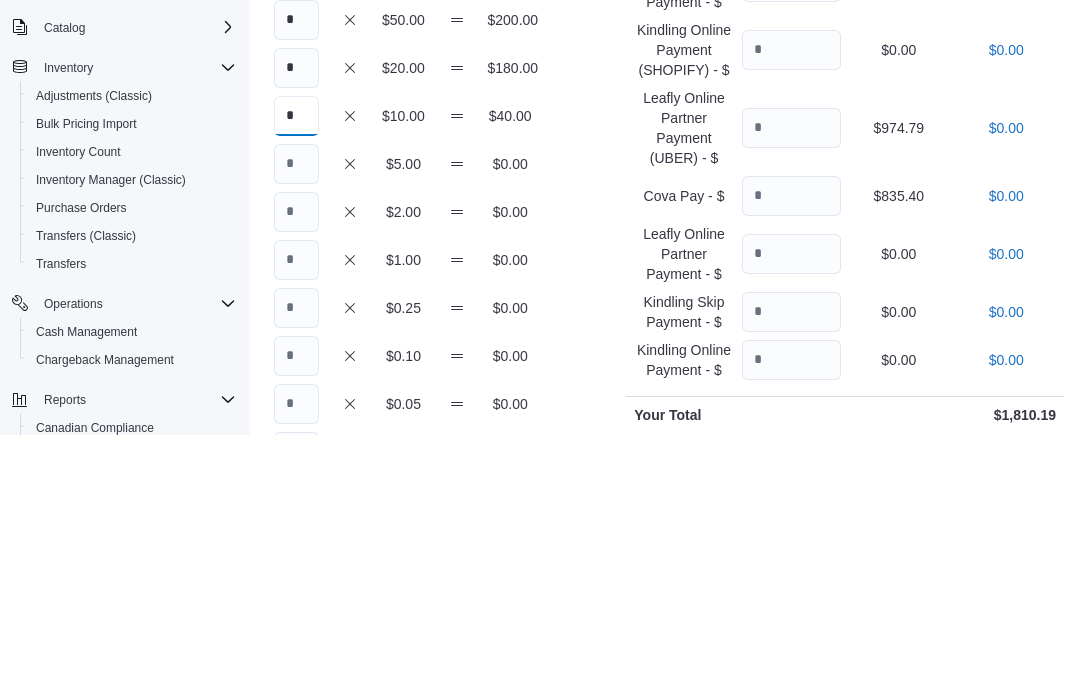 type on "*" 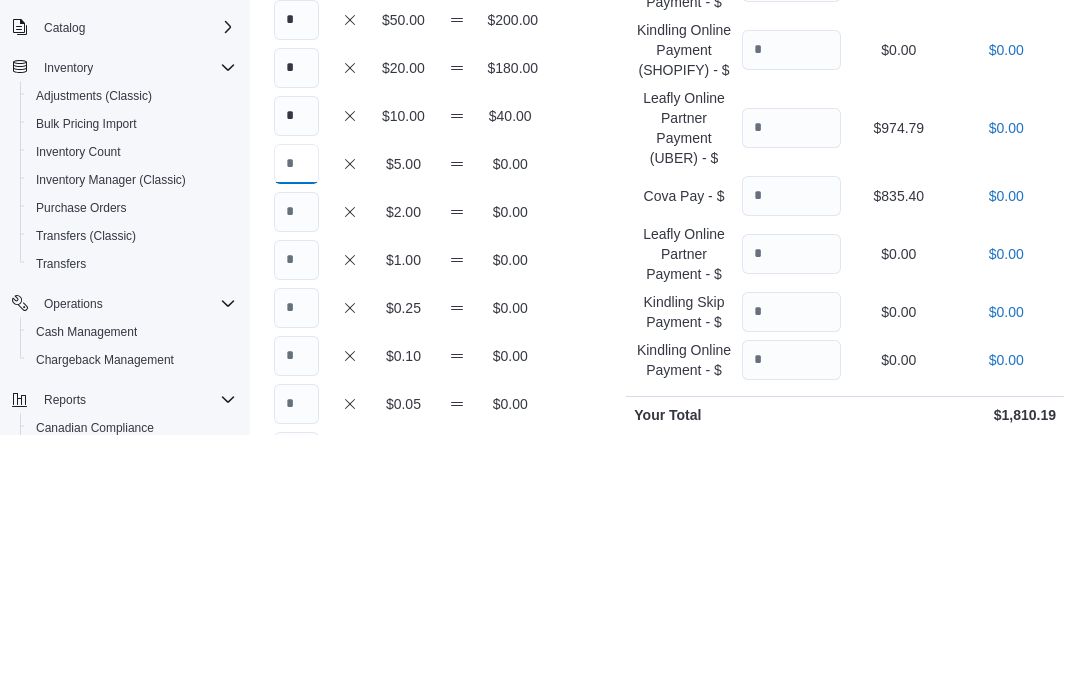 click at bounding box center (296, 420) 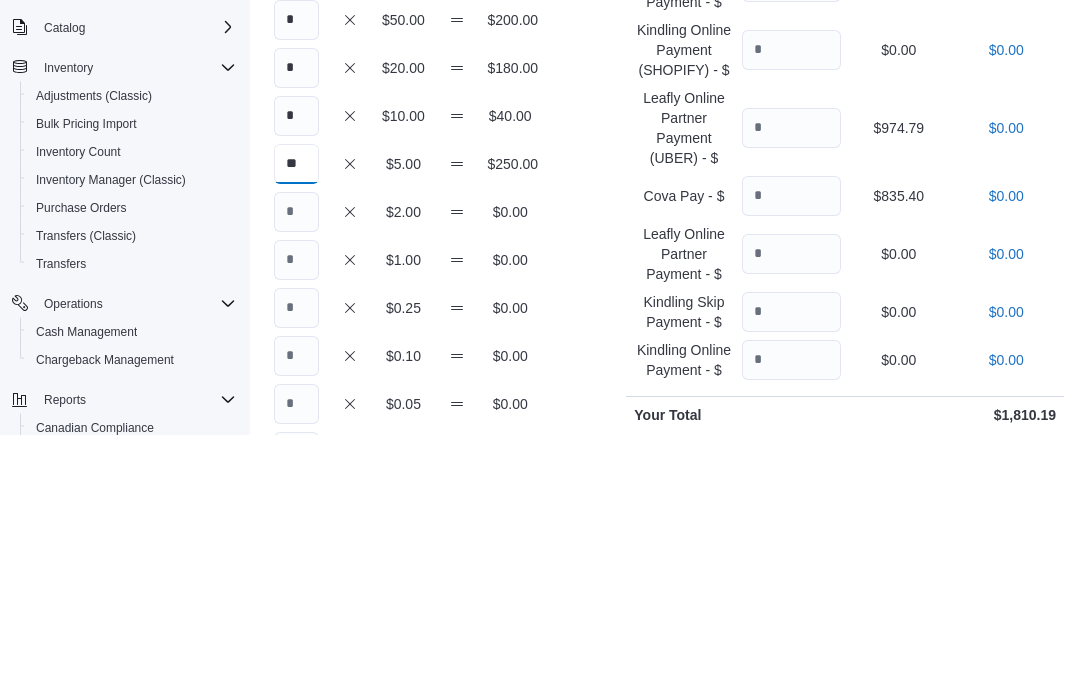 type on "**" 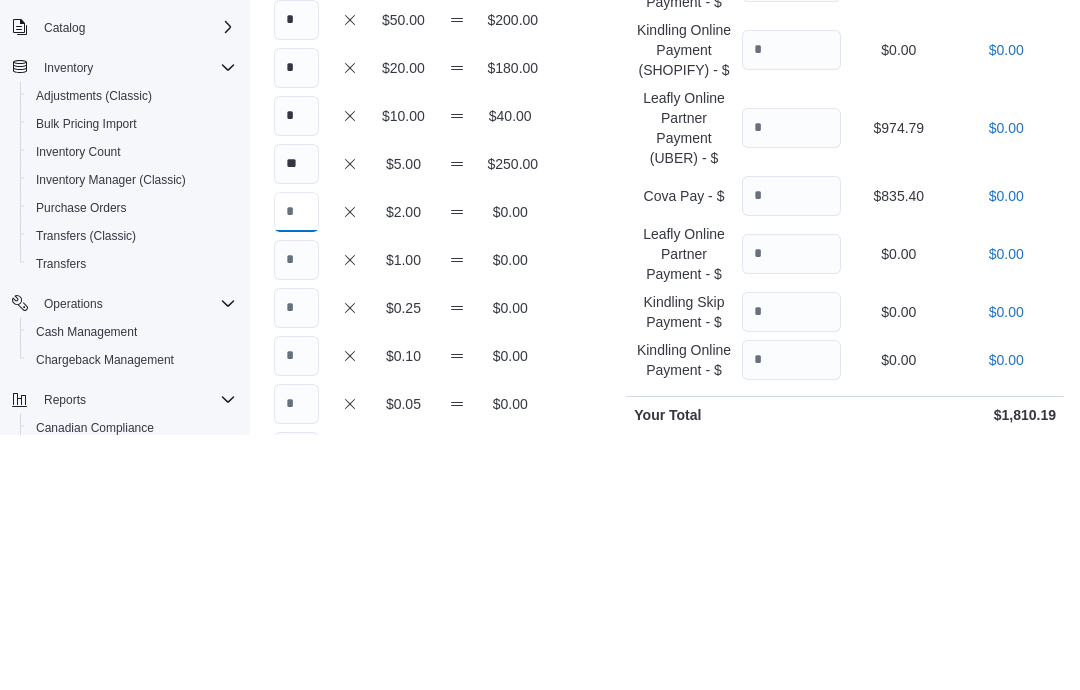 click at bounding box center [296, 468] 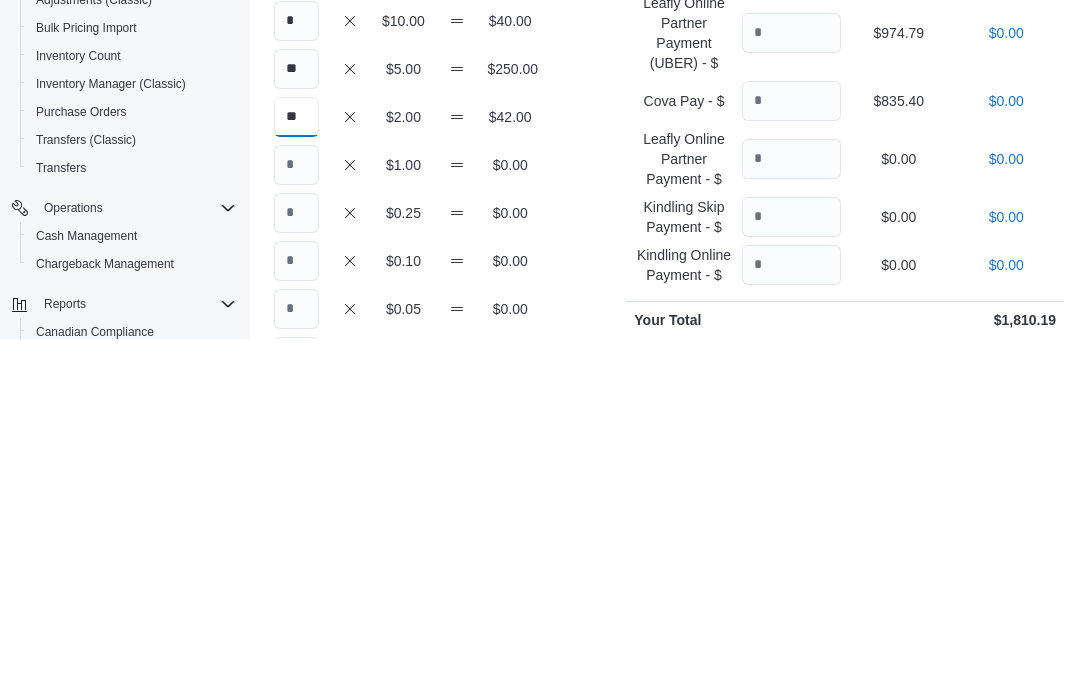 type on "**" 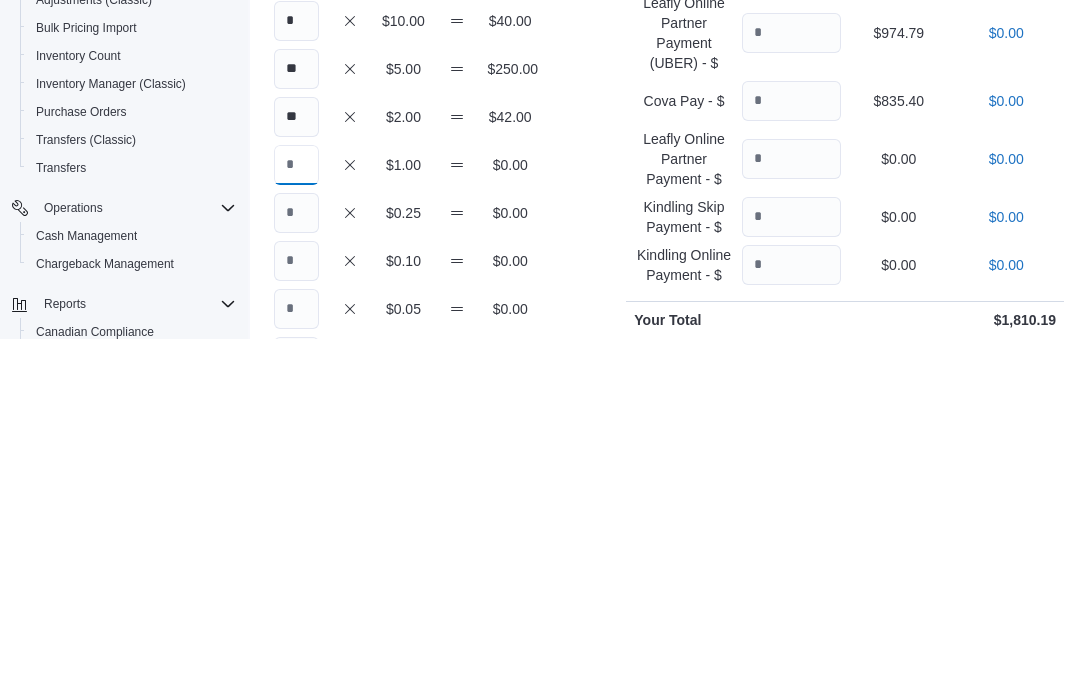 click at bounding box center [296, 516] 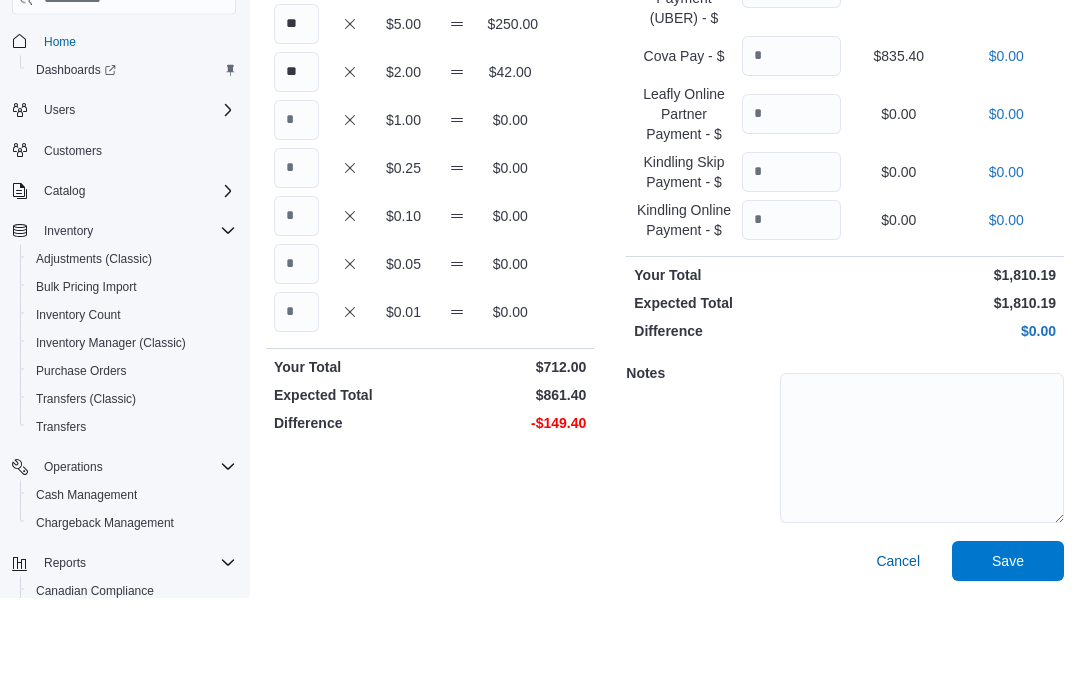 click on "**" at bounding box center [296, 117] 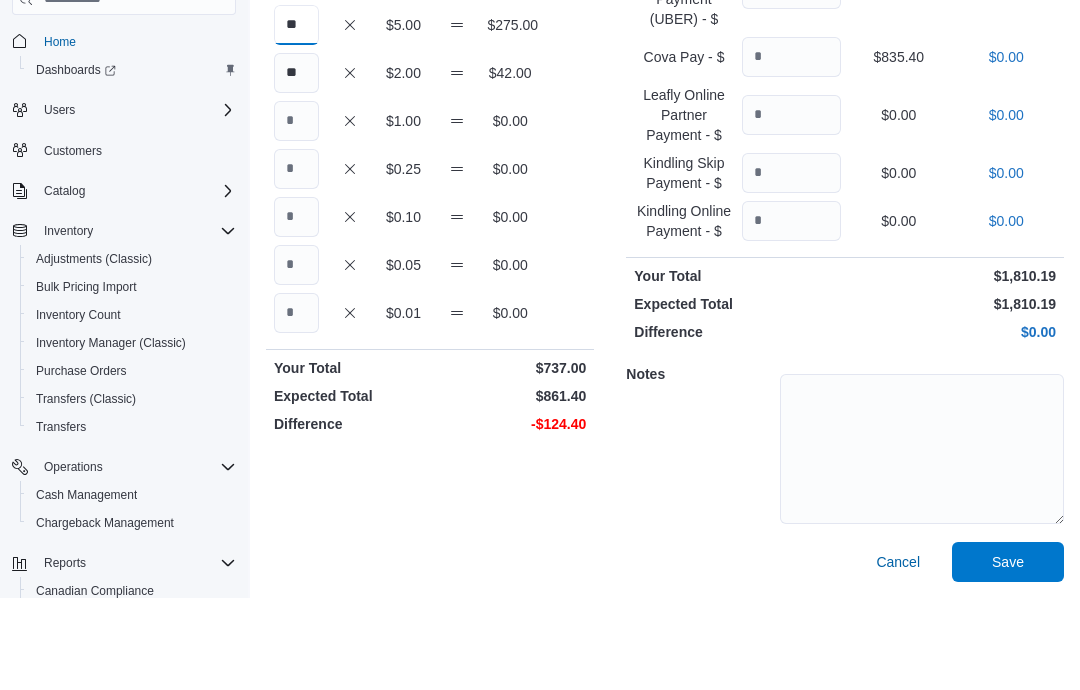 type on "**" 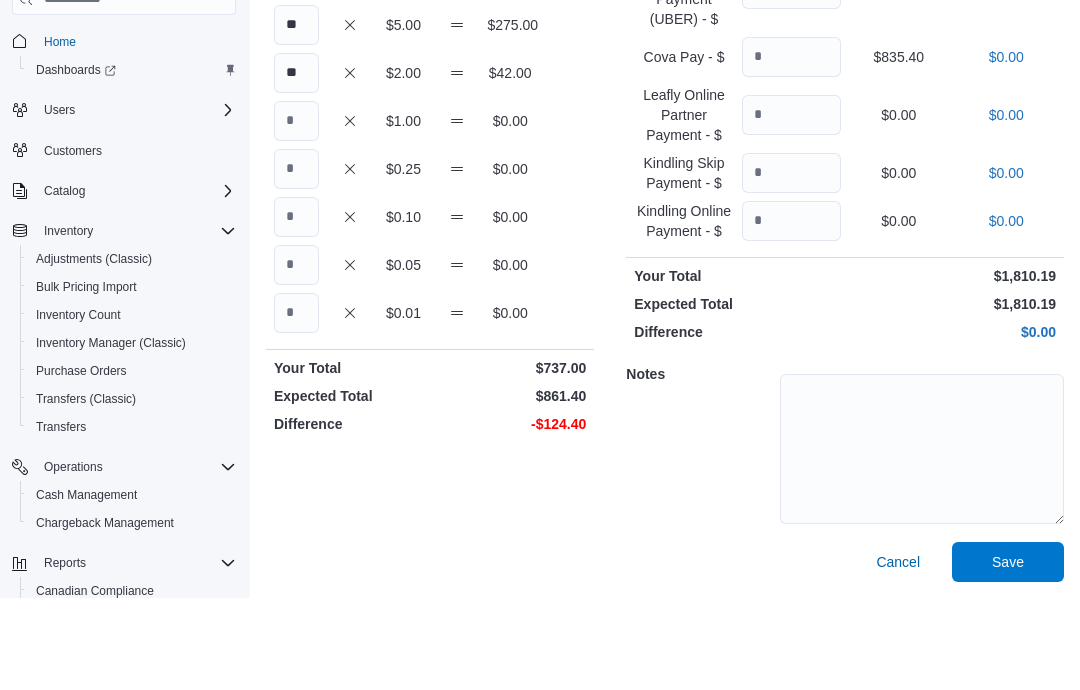 click at bounding box center (296, 213) 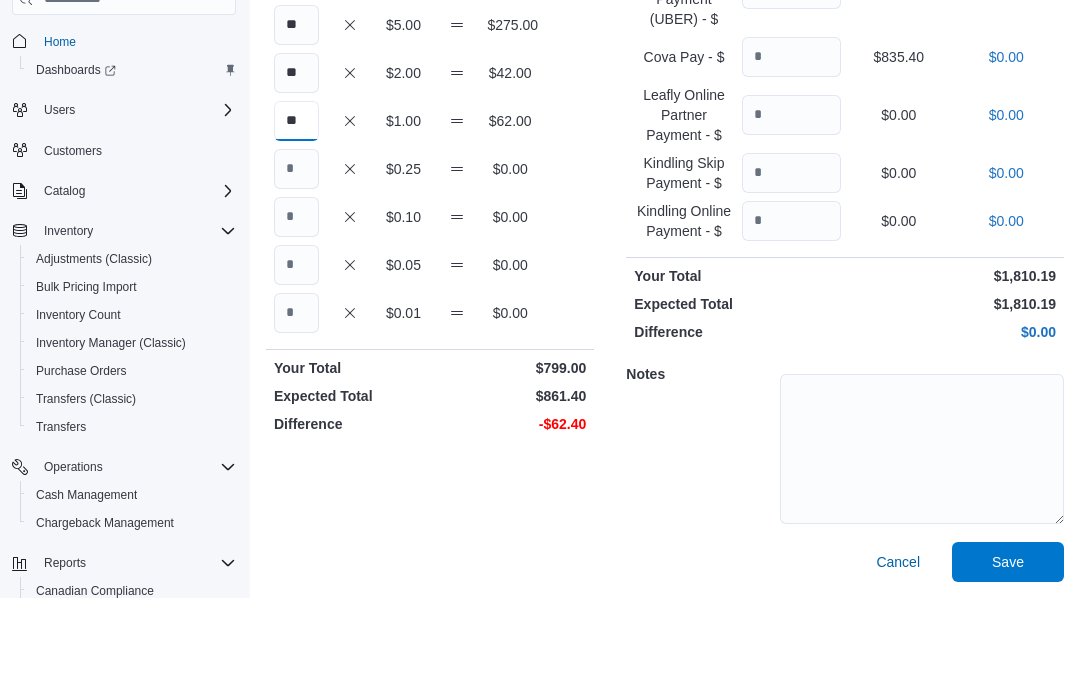 type on "**" 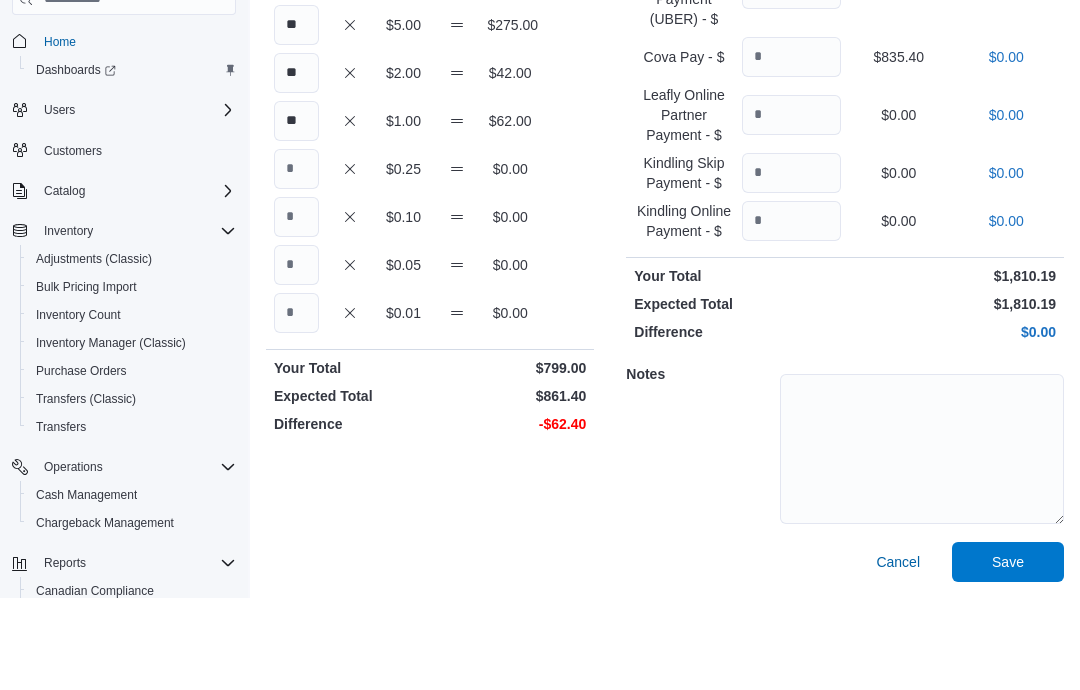 click at bounding box center (296, 261) 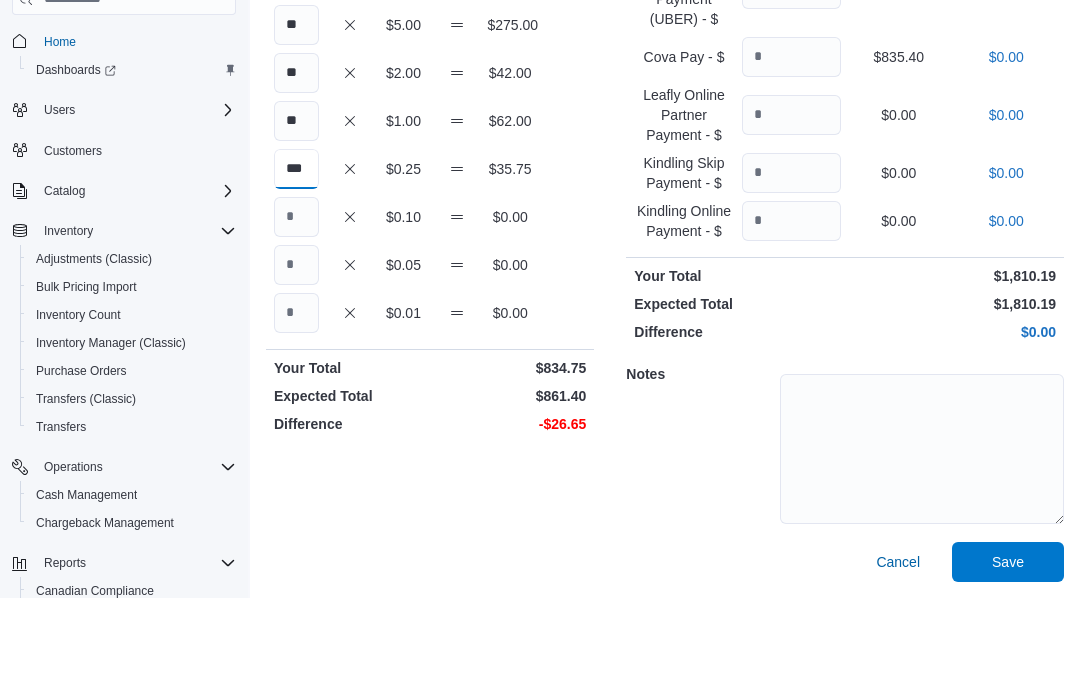 type on "***" 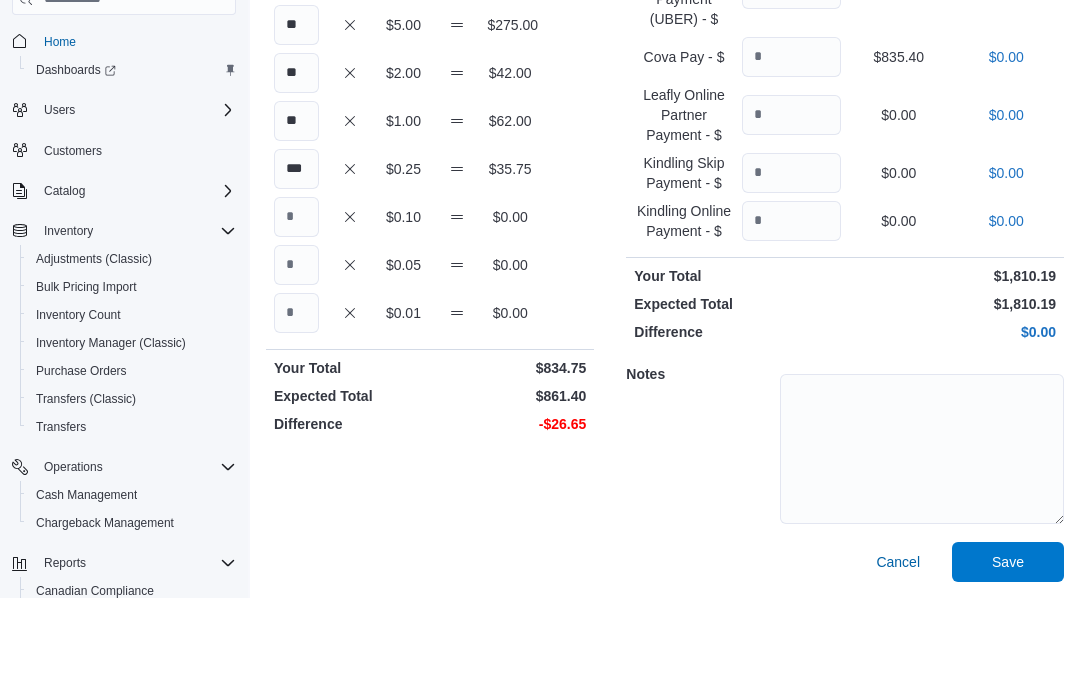 click at bounding box center [296, 309] 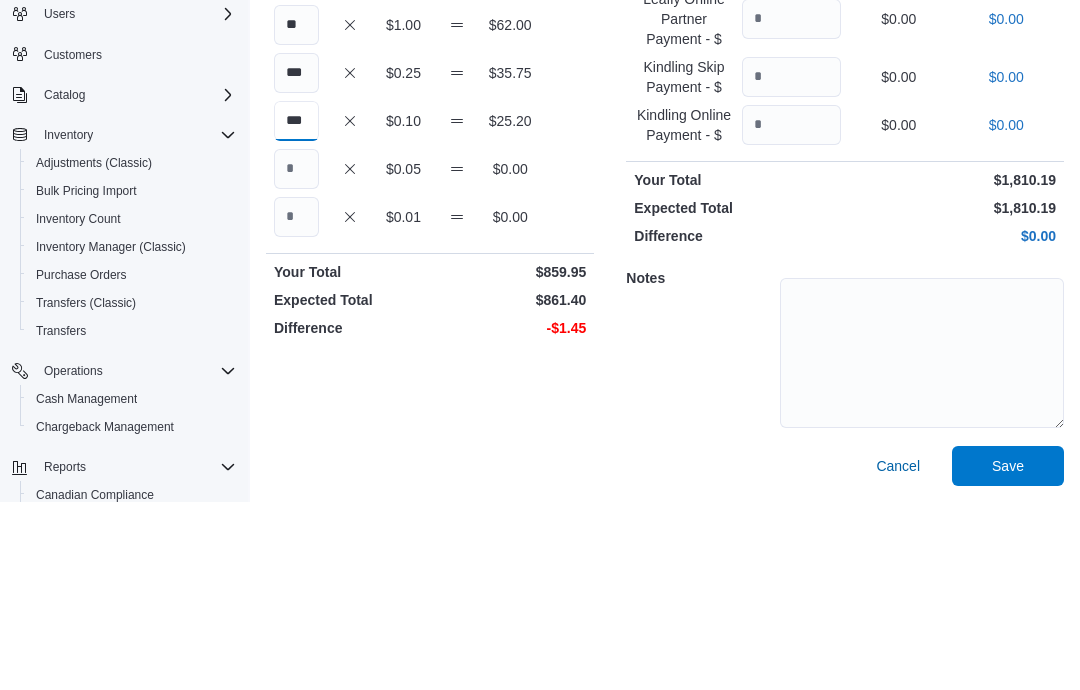 type on "***" 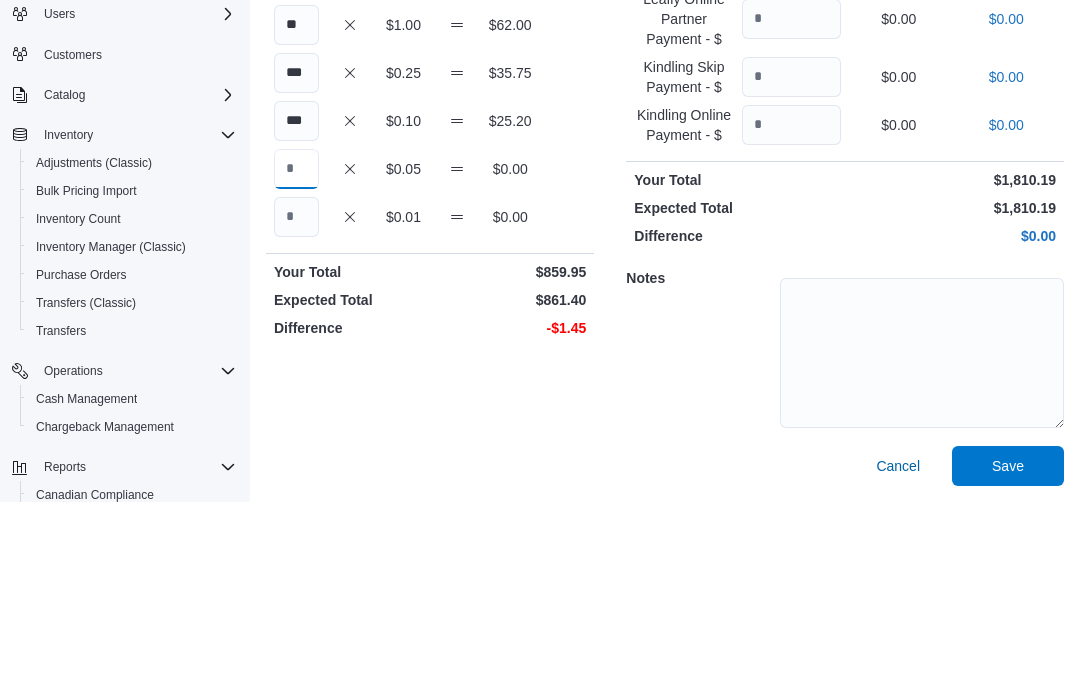 click at bounding box center [296, 357] 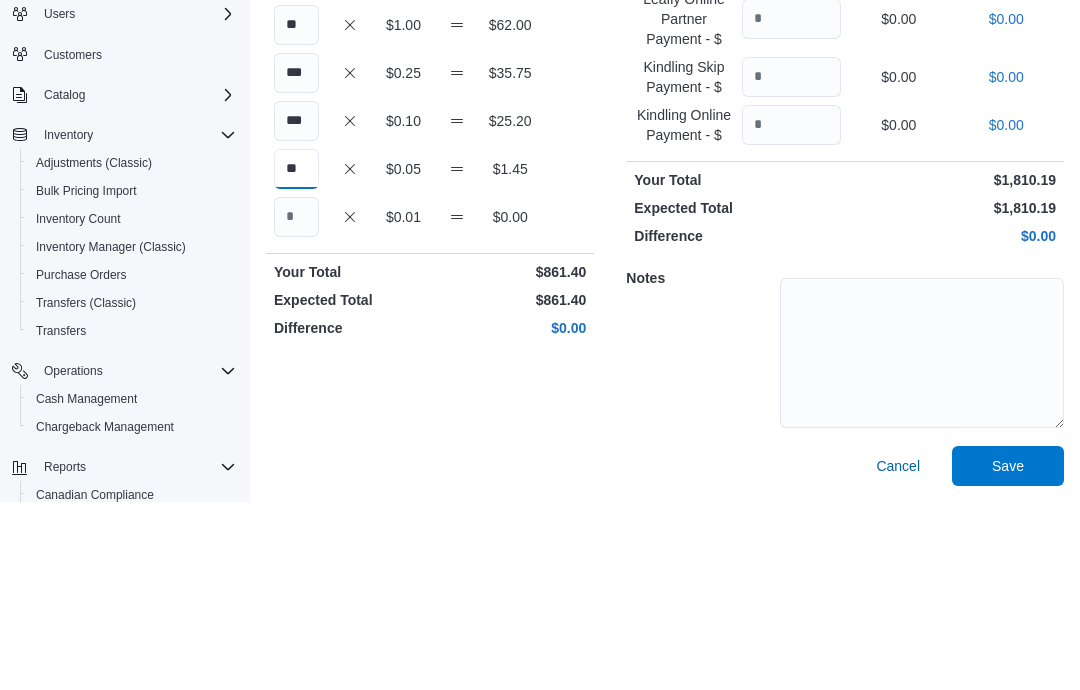 type on "**" 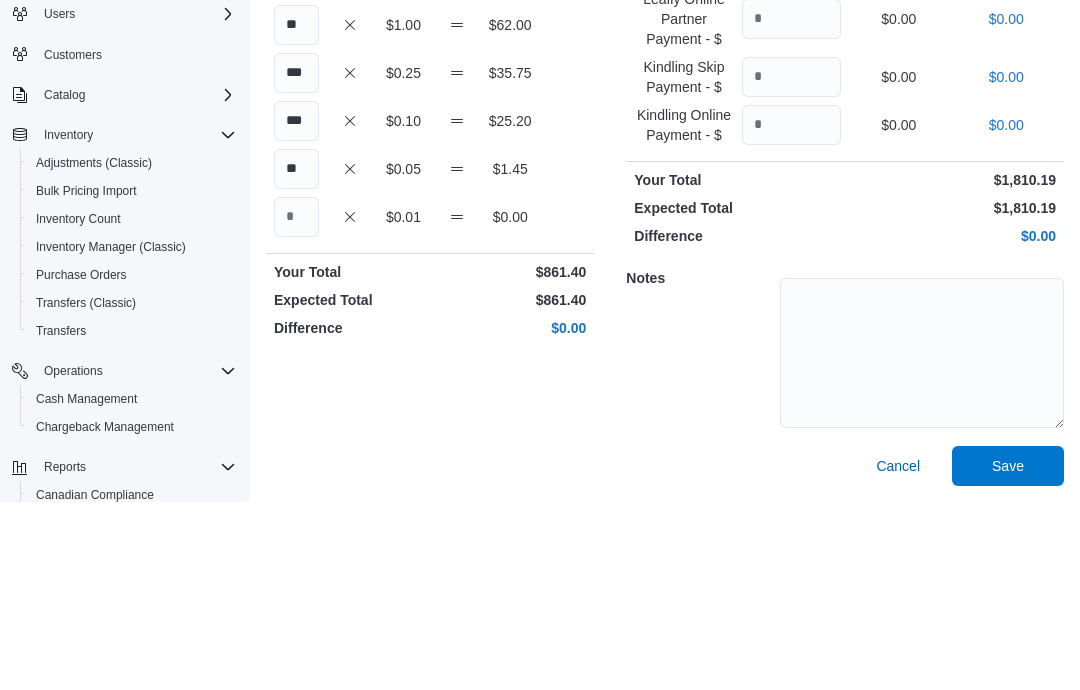 click on "$1.45" at bounding box center [510, 357] 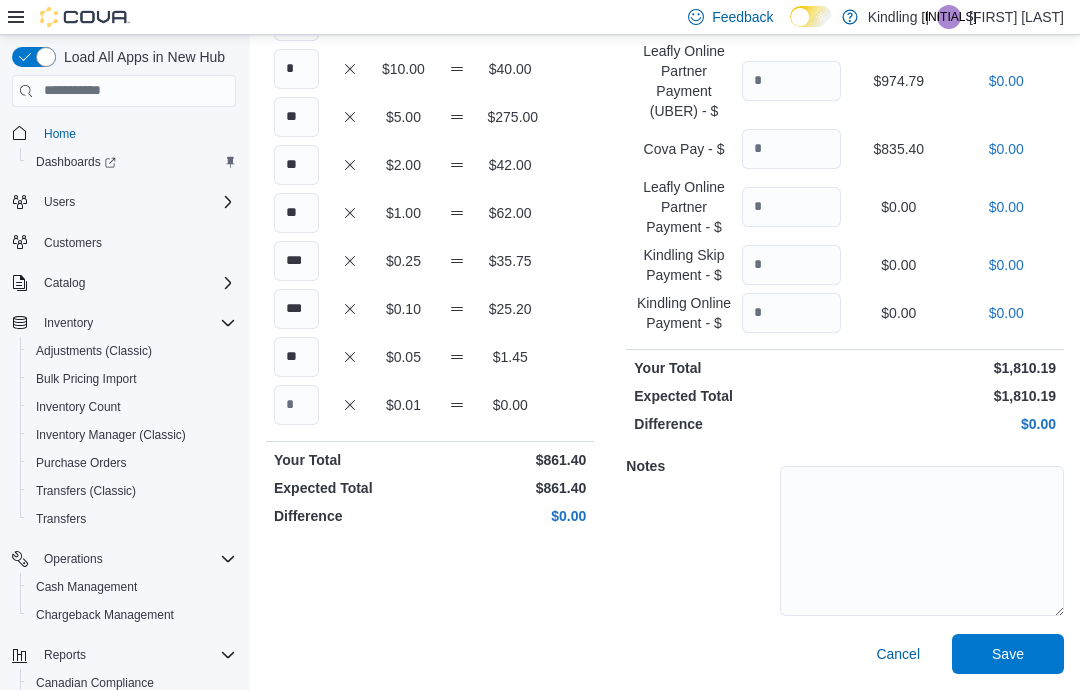 click on "Save" at bounding box center [1008, 654] 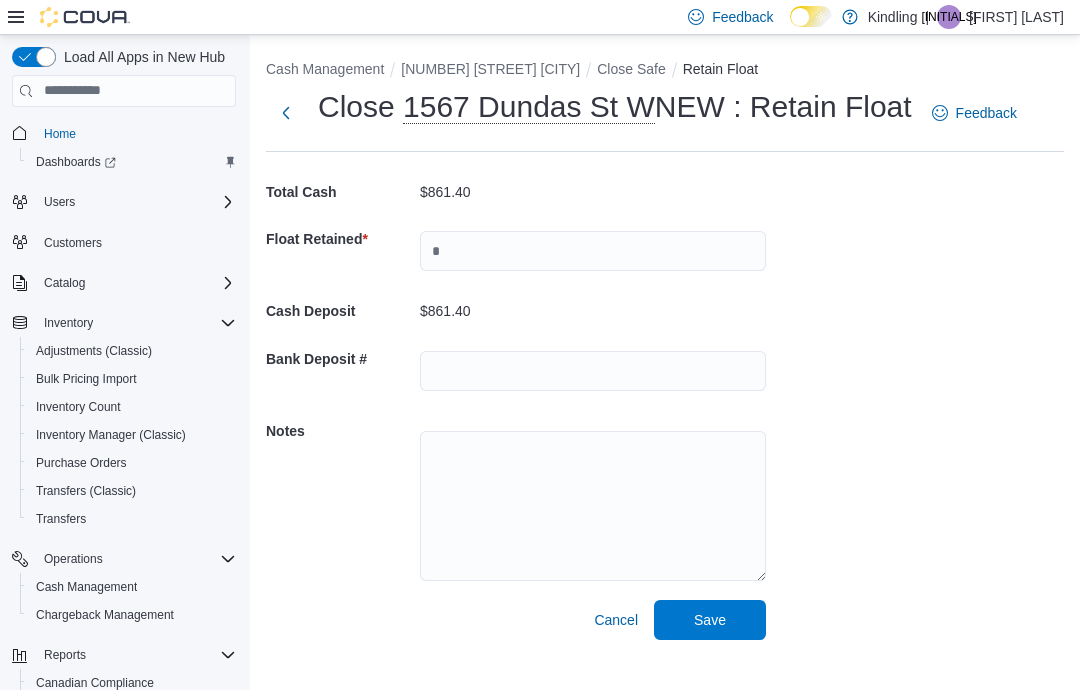 click at bounding box center [593, 251] 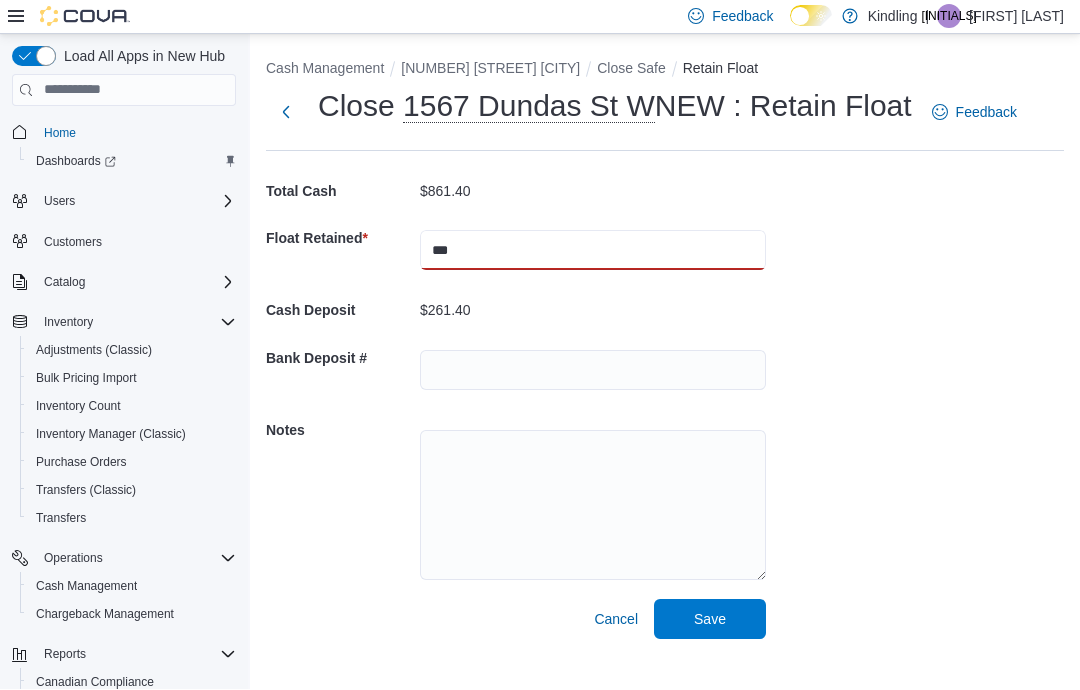 type on "***" 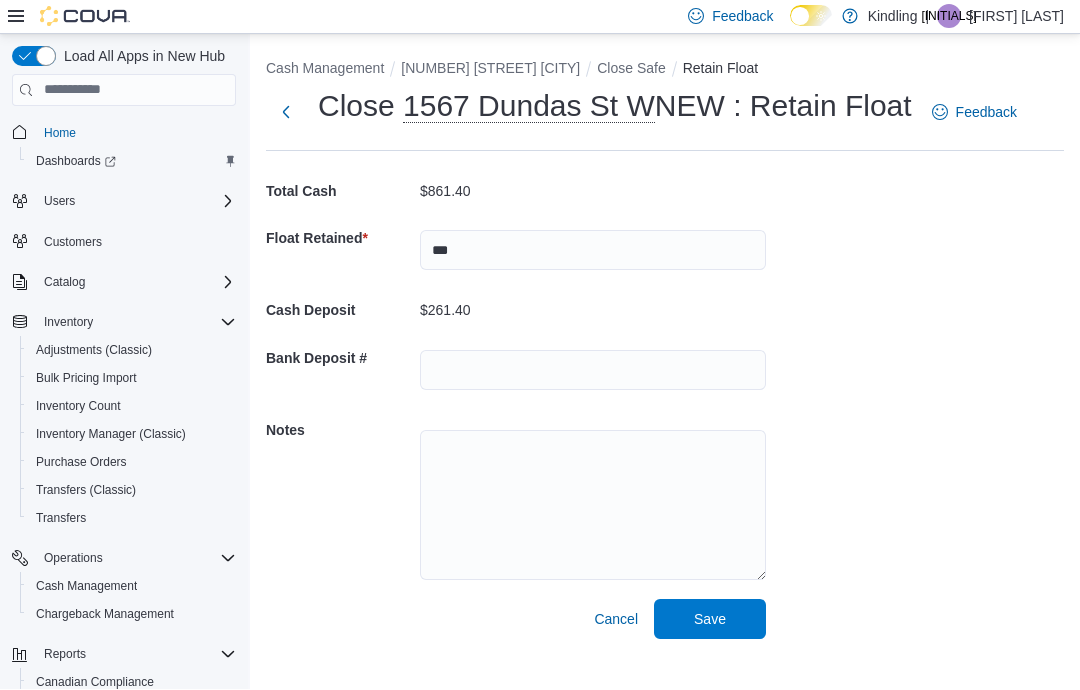click on "Float Retained  *" at bounding box center (341, 239) 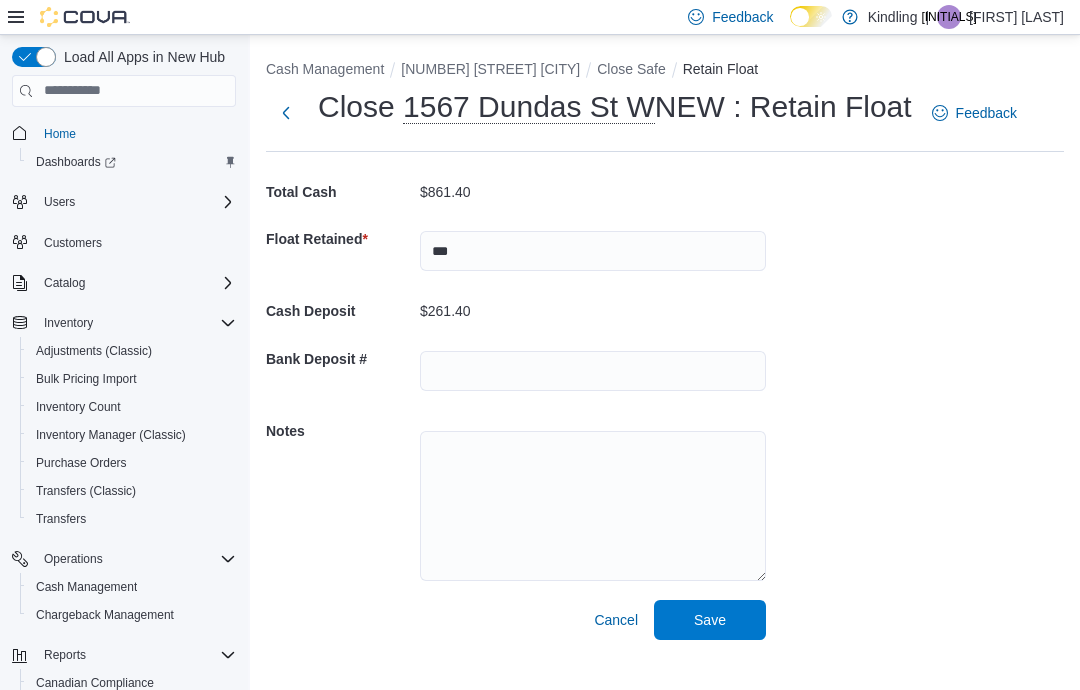 click on "Save" at bounding box center [710, 620] 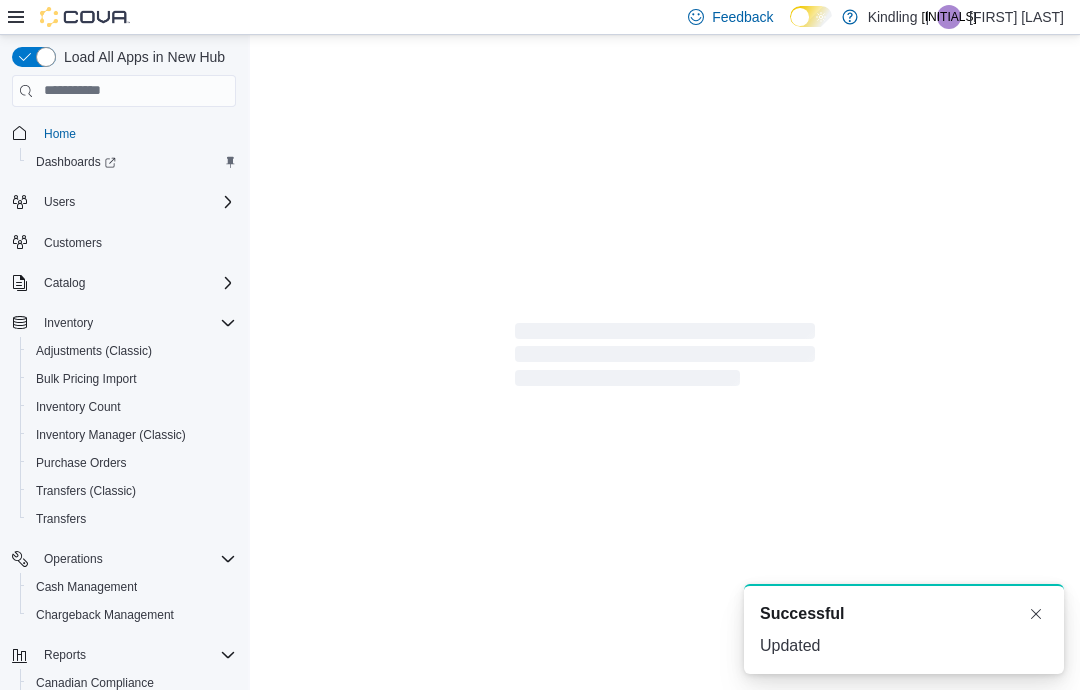 scroll, scrollTop: 0, scrollLeft: 0, axis: both 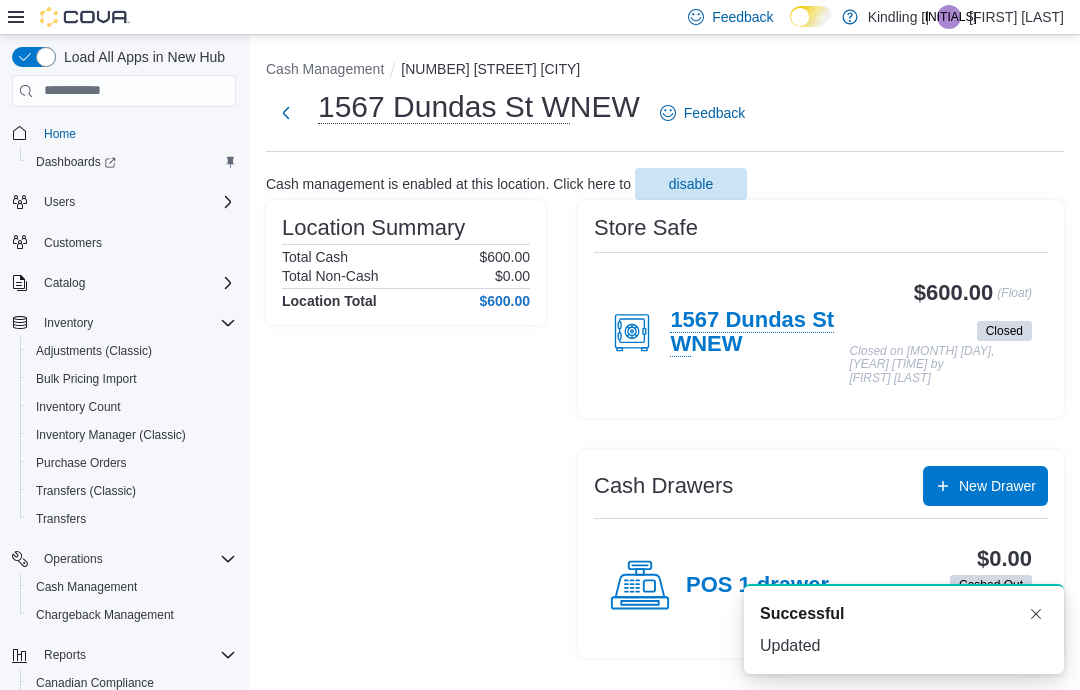 click on "[FIRST] [LAST]" at bounding box center (1016, 17) 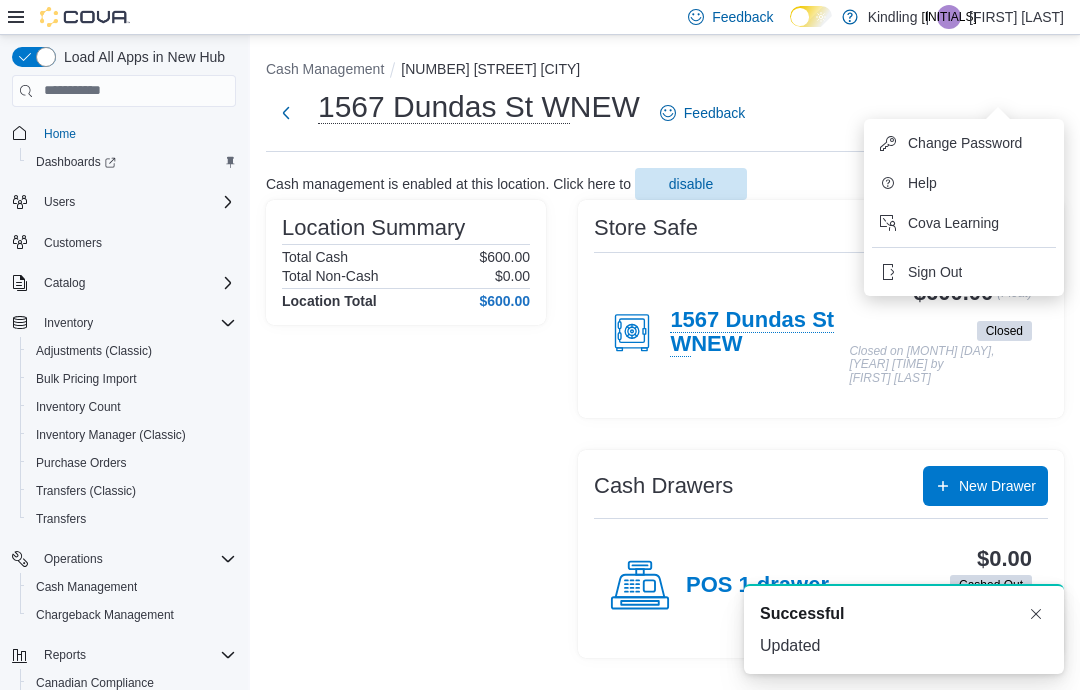 click on "Sign Out" at bounding box center [935, 272] 